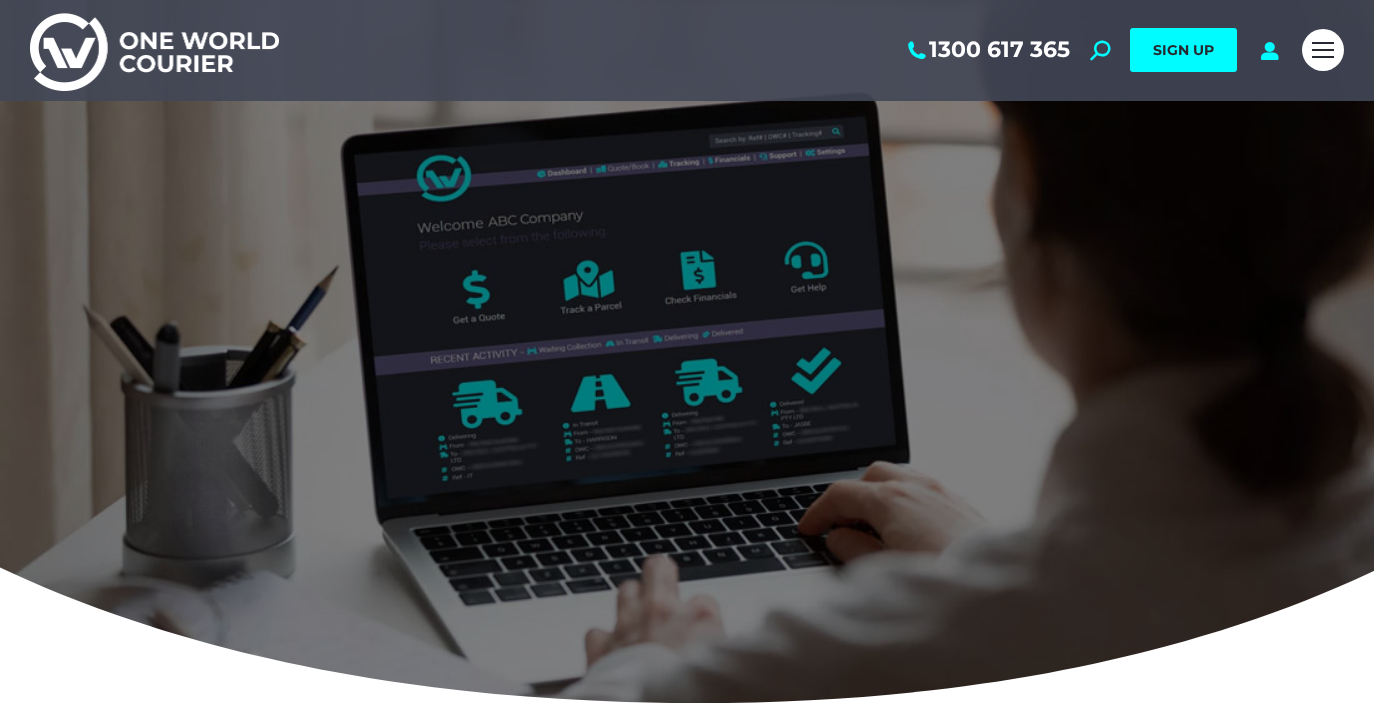 scroll, scrollTop: 0, scrollLeft: 0, axis: both 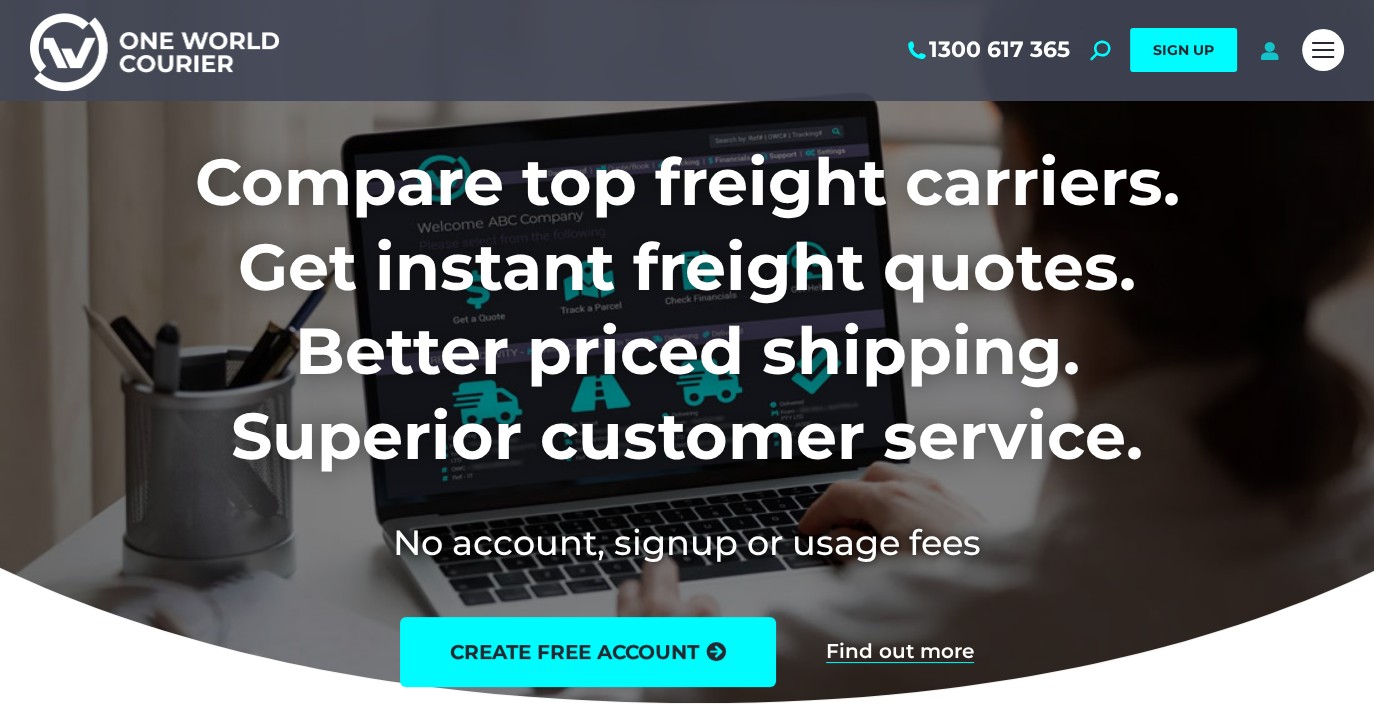 click at bounding box center [1269, 50] 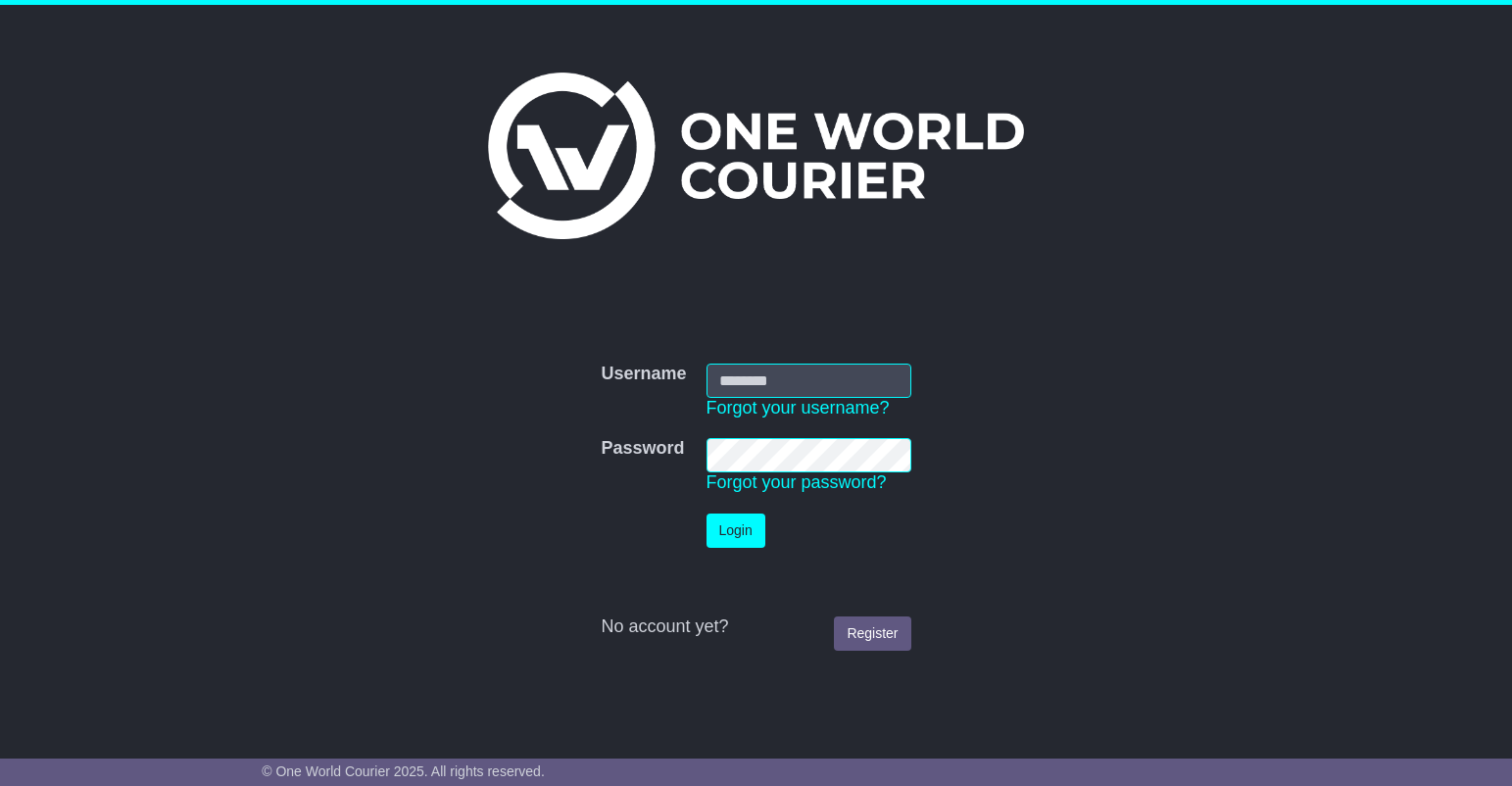 scroll, scrollTop: 0, scrollLeft: 0, axis: both 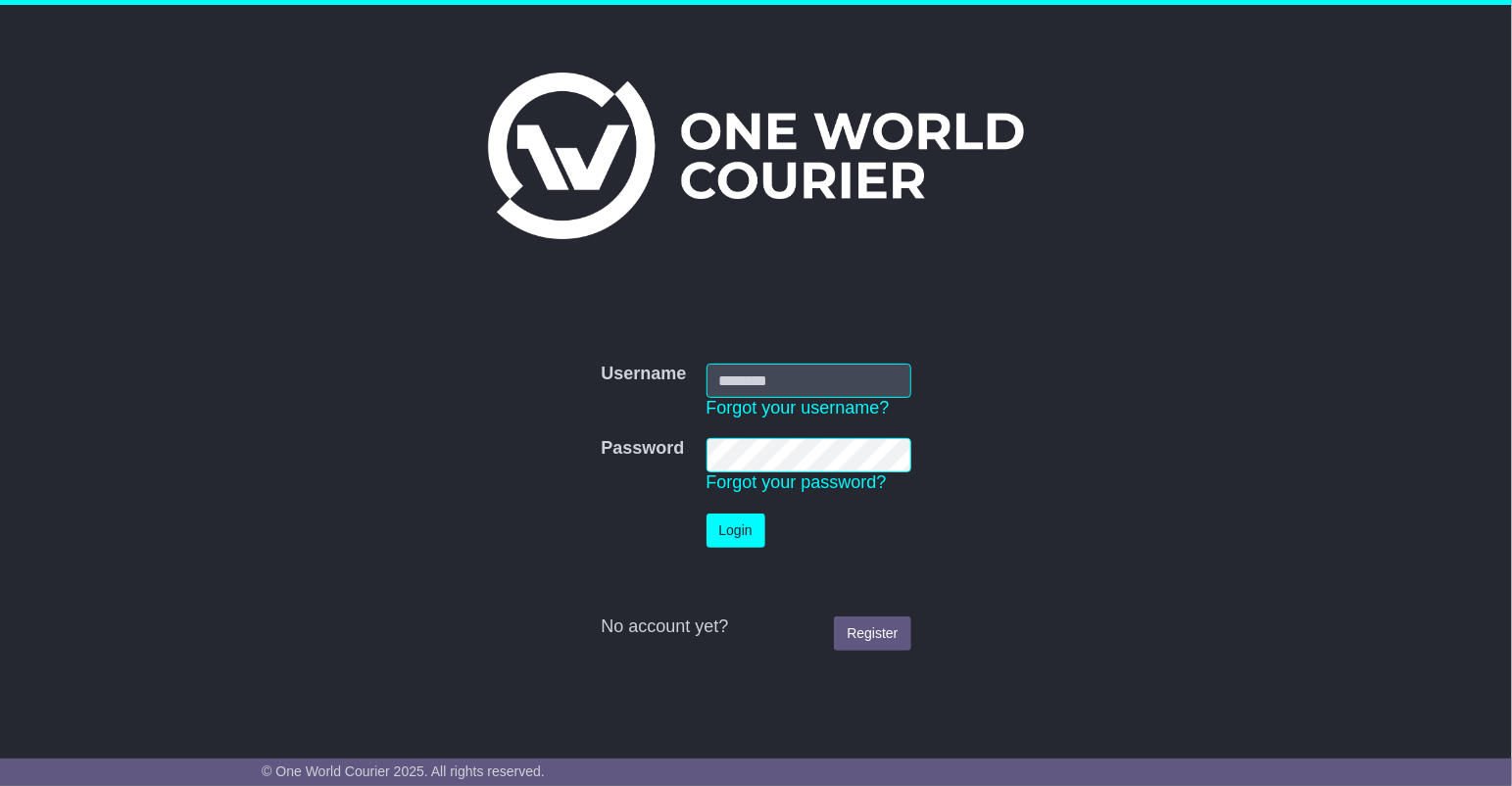 click on "Username" at bounding box center [808, 380] 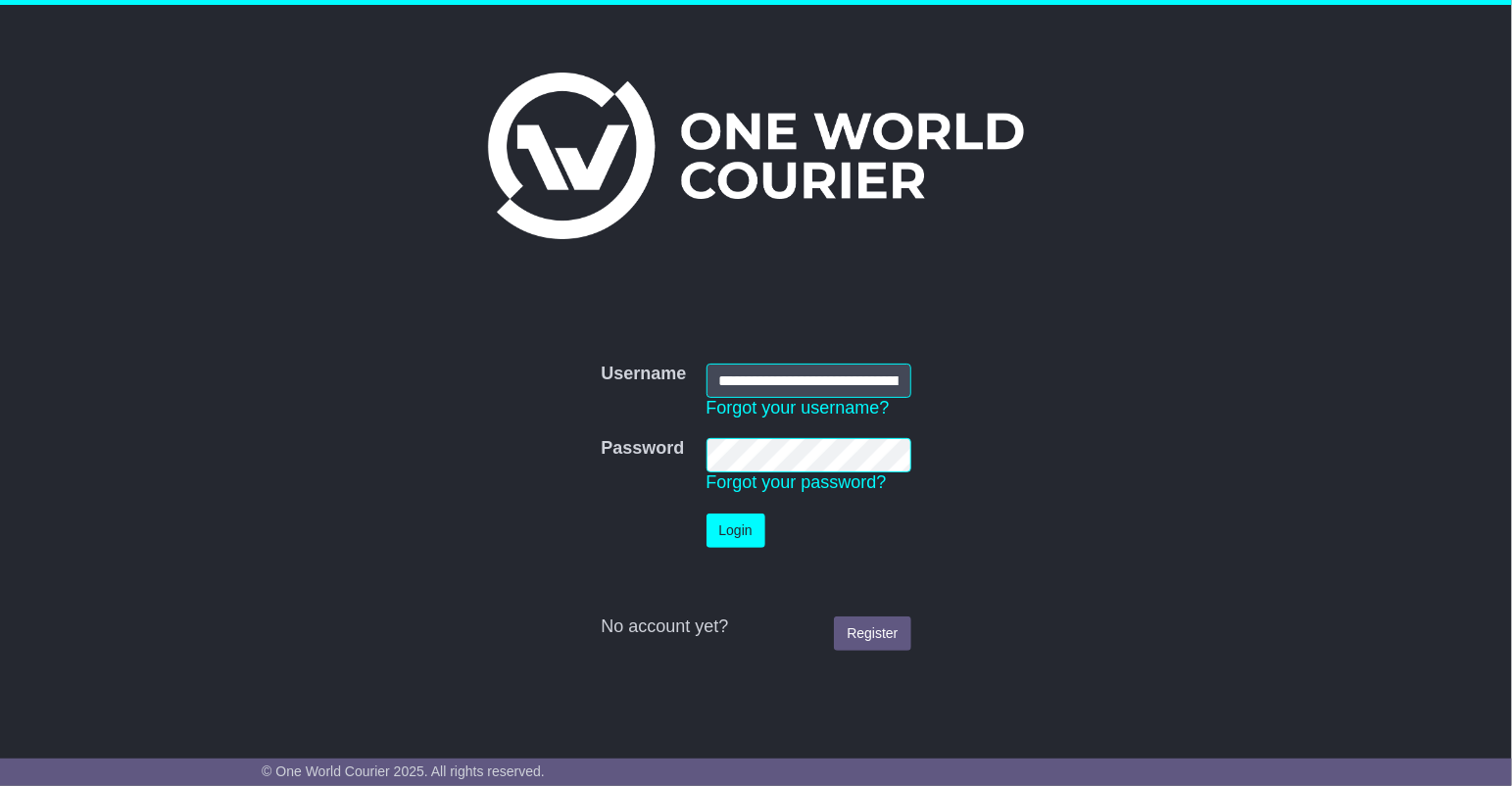 click on "Login" at bounding box center (736, 530) 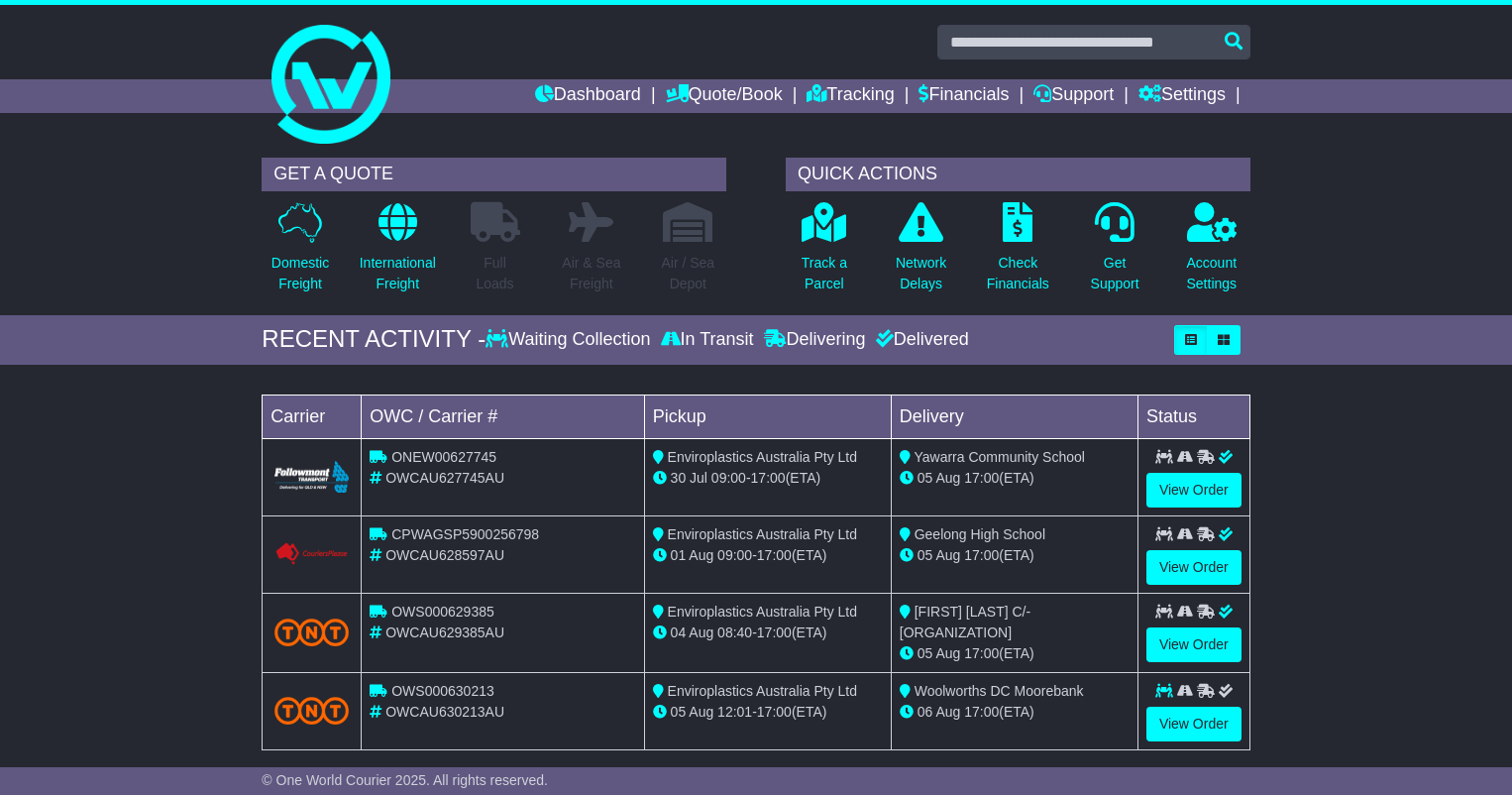 scroll, scrollTop: 0, scrollLeft: 0, axis: both 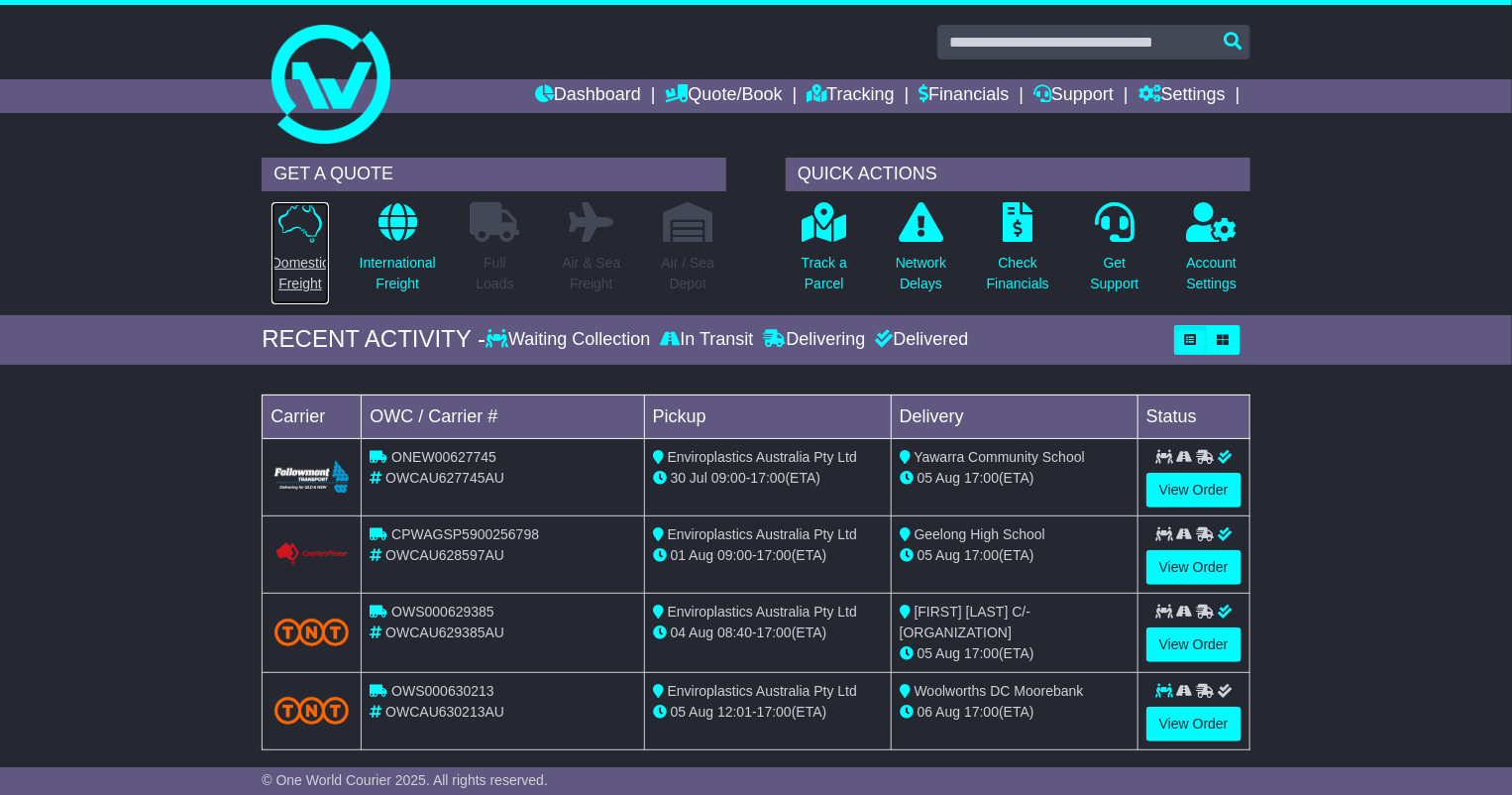 click at bounding box center [300, 222] 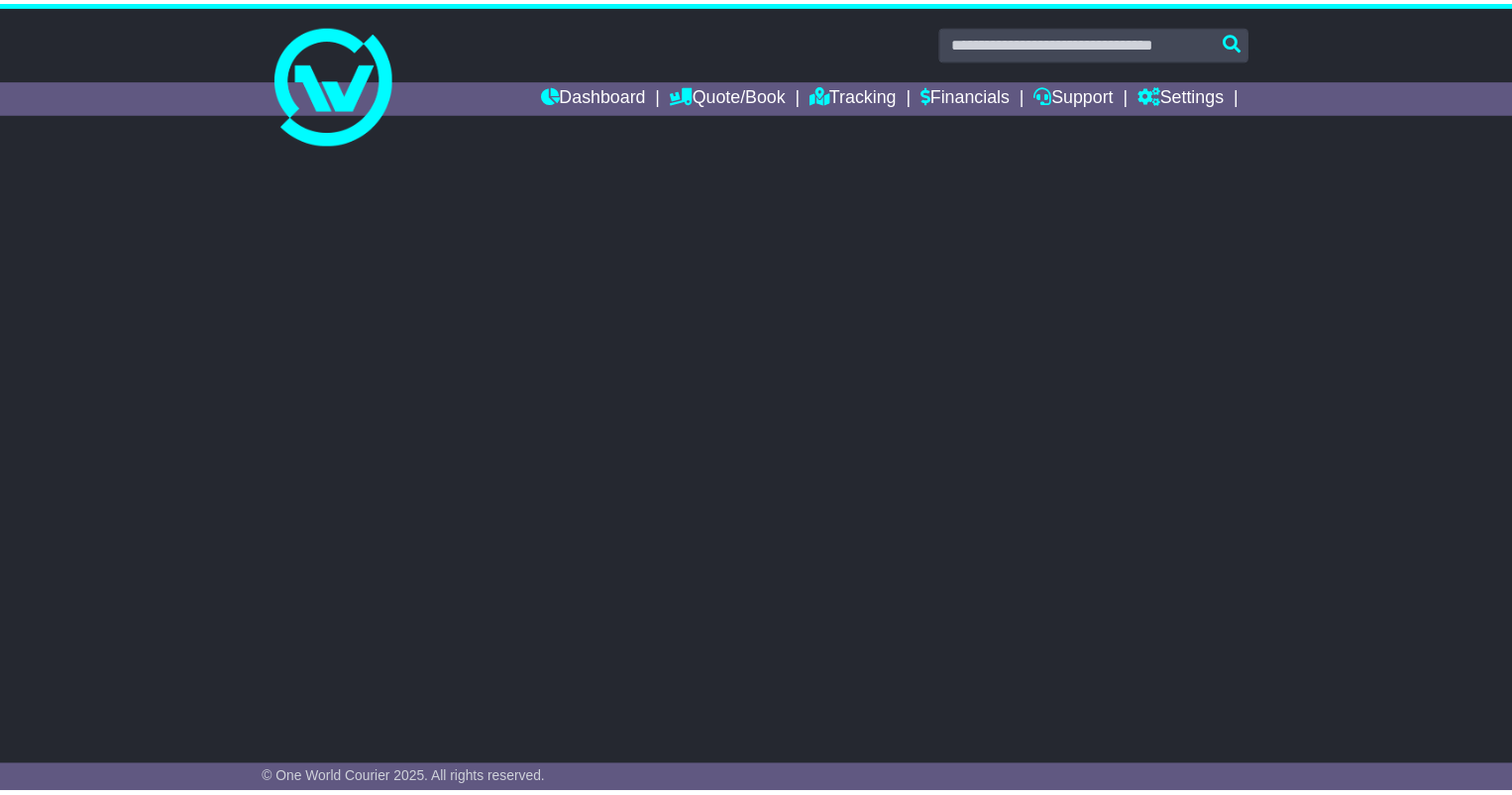 scroll, scrollTop: 0, scrollLeft: 0, axis: both 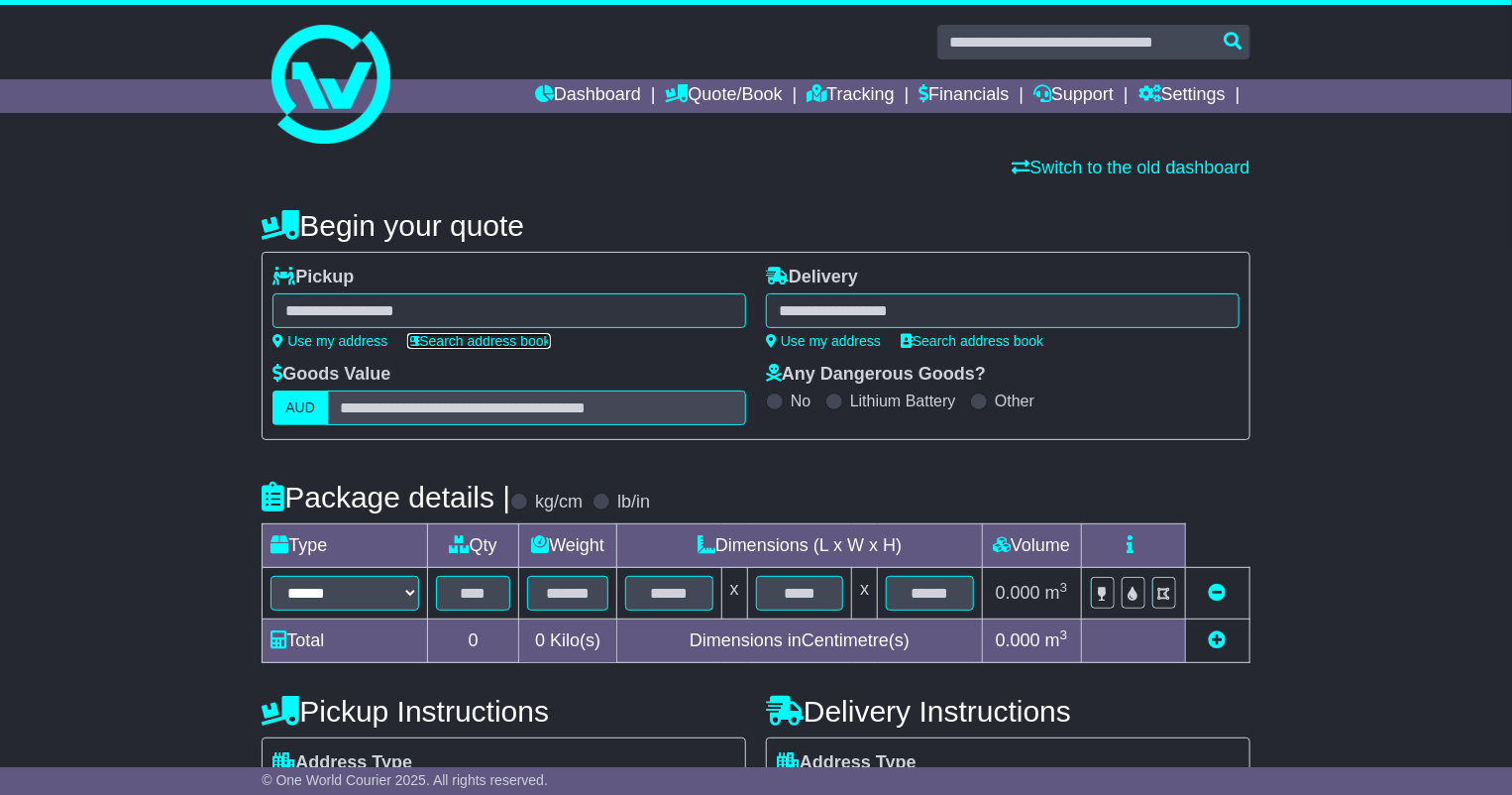 click on "Search address book" at bounding box center [479, 341] 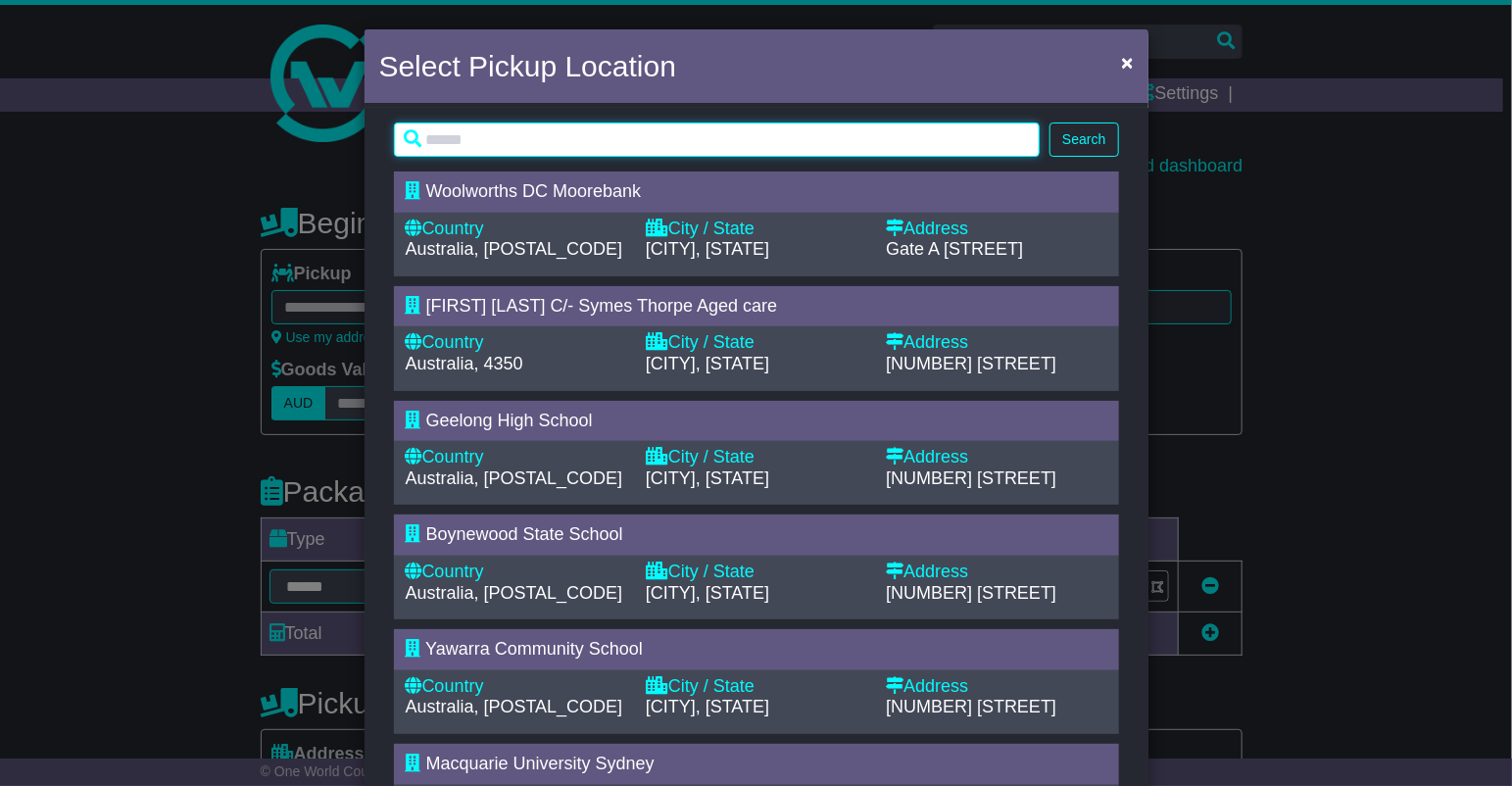 click at bounding box center [717, 139] 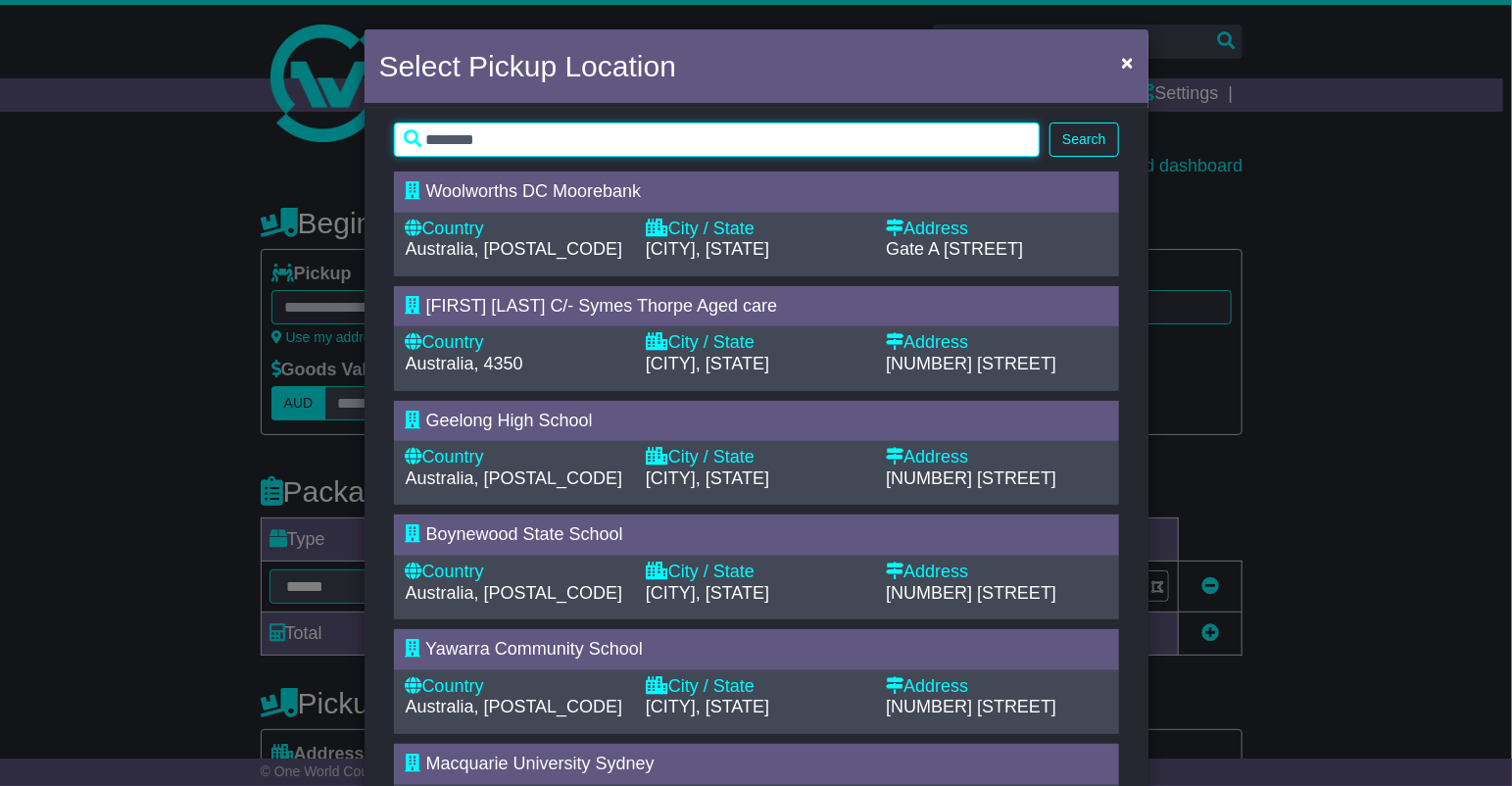 type on "********" 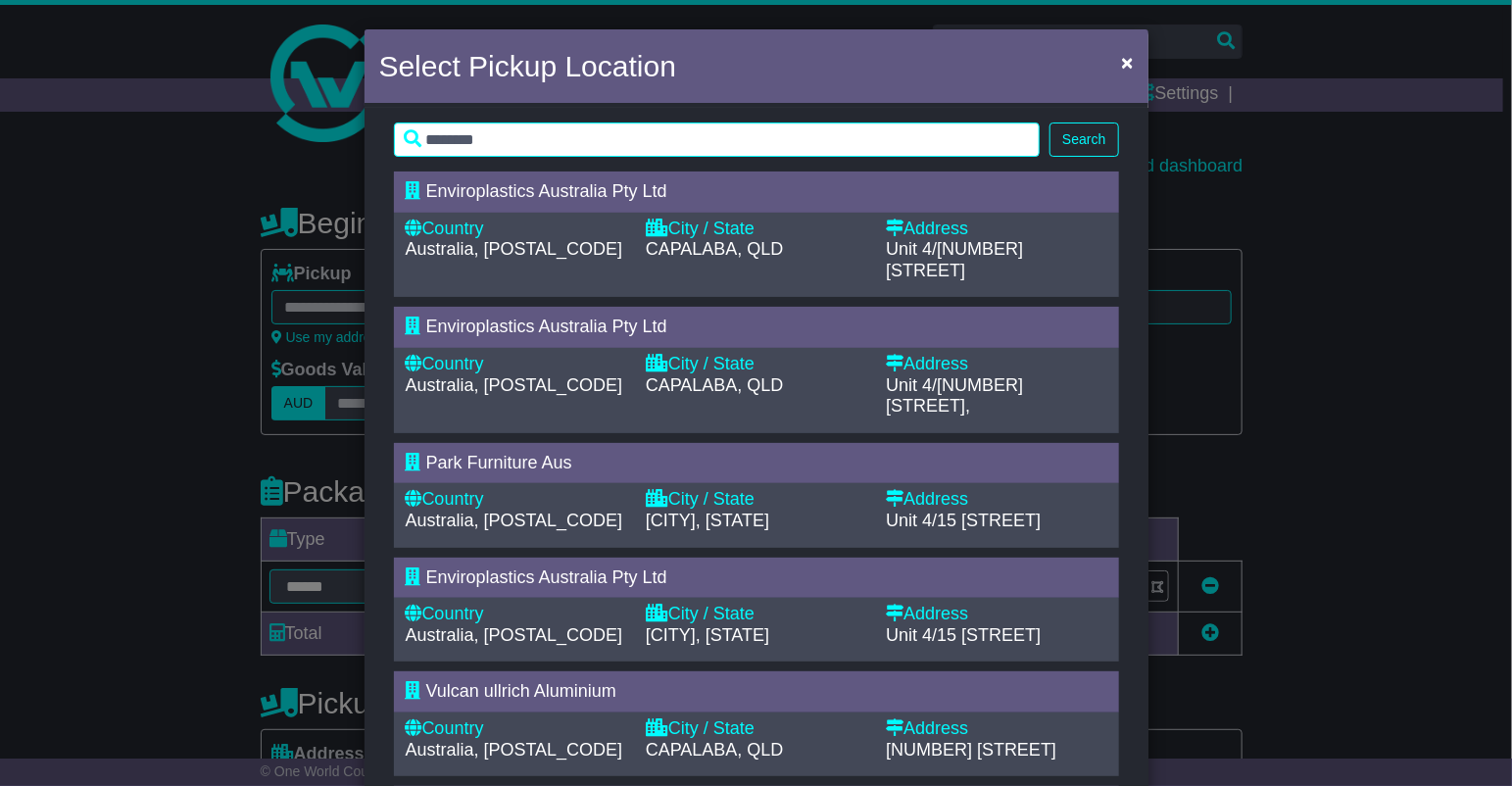 click on "CAPALABA, QLD" at bounding box center [714, 249] 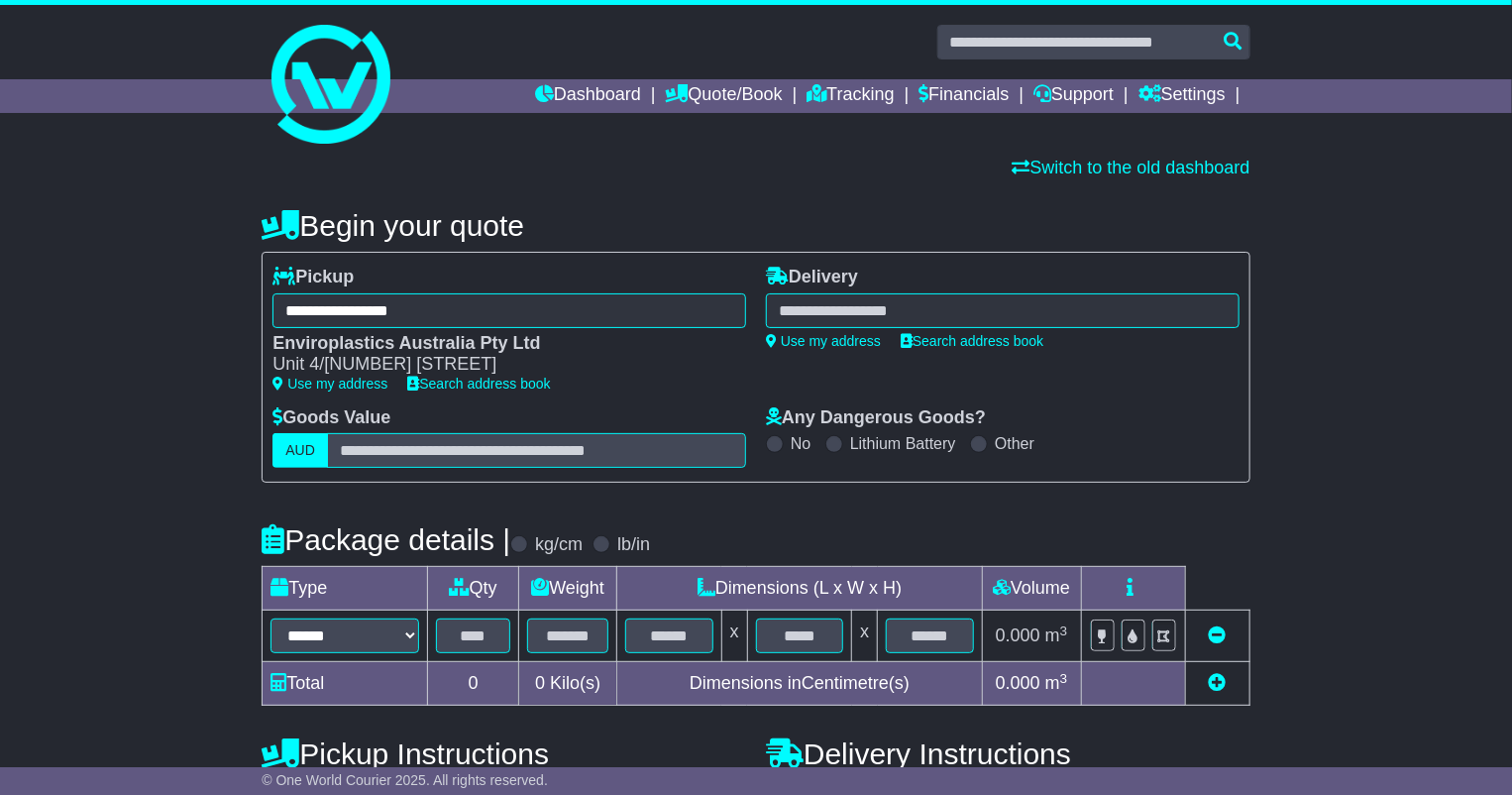 click at bounding box center [1003, 310] 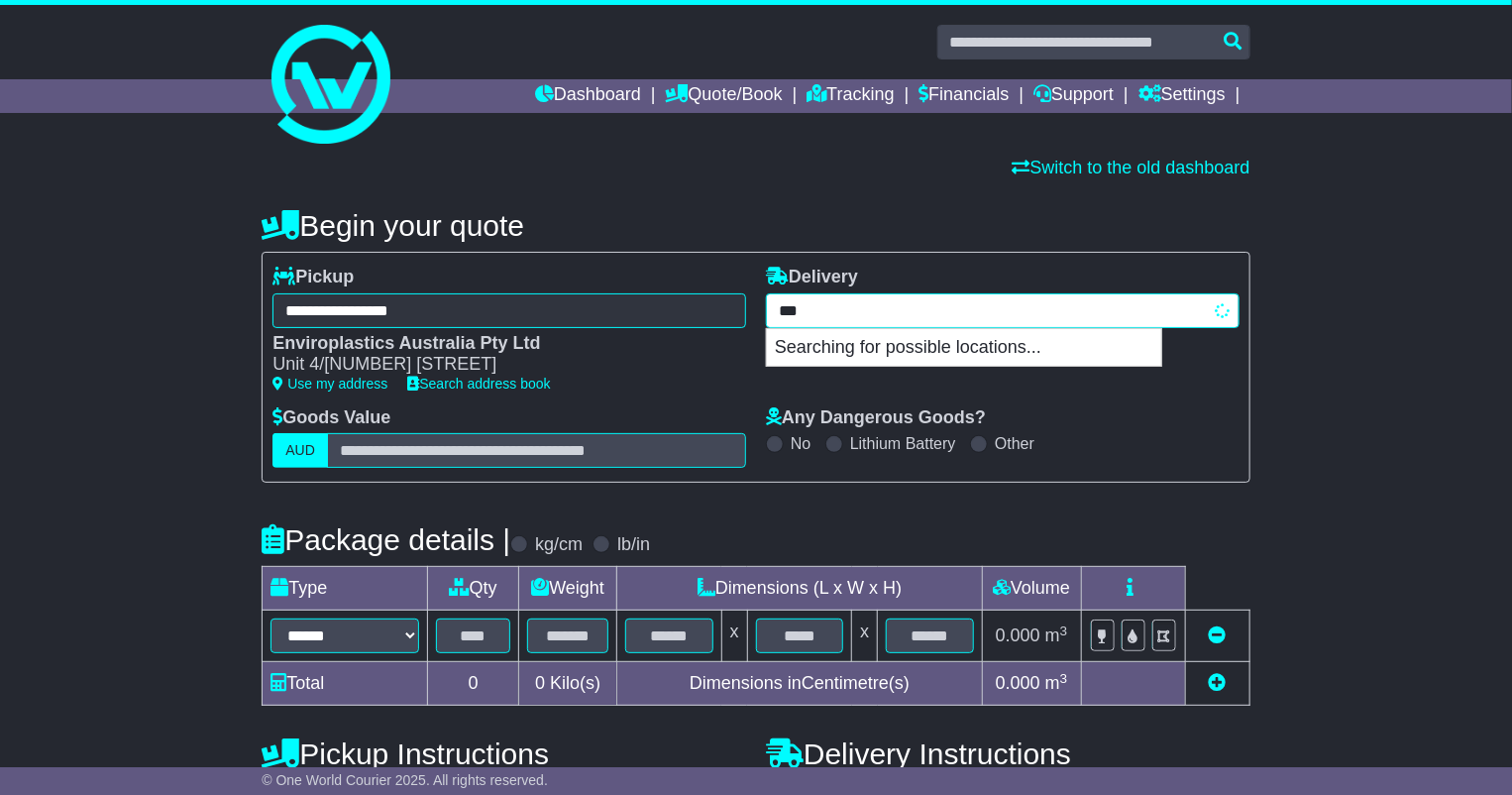 type on "****" 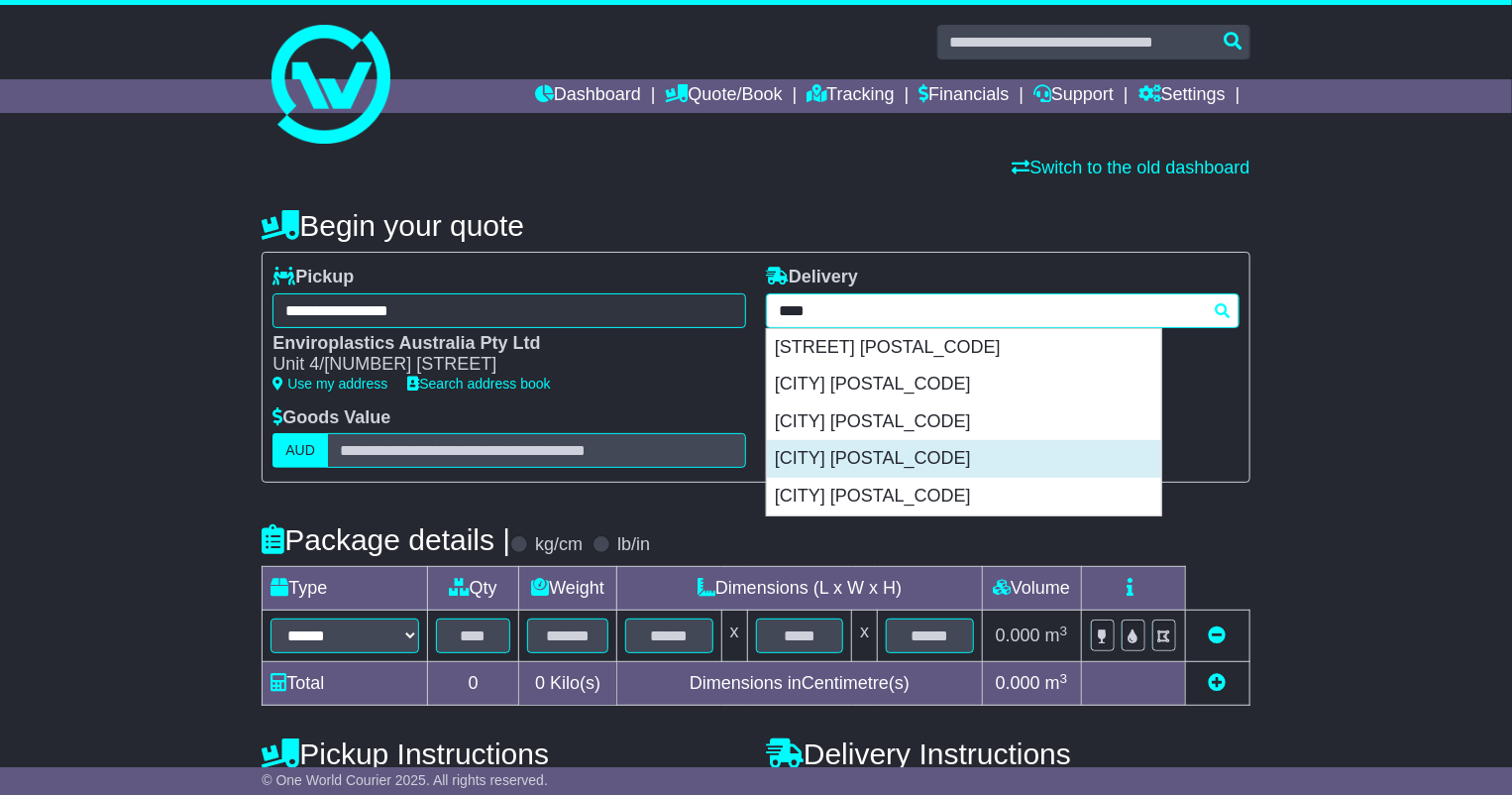 click on "[CITY] [POSTAL_CODE]" at bounding box center (964, 459) 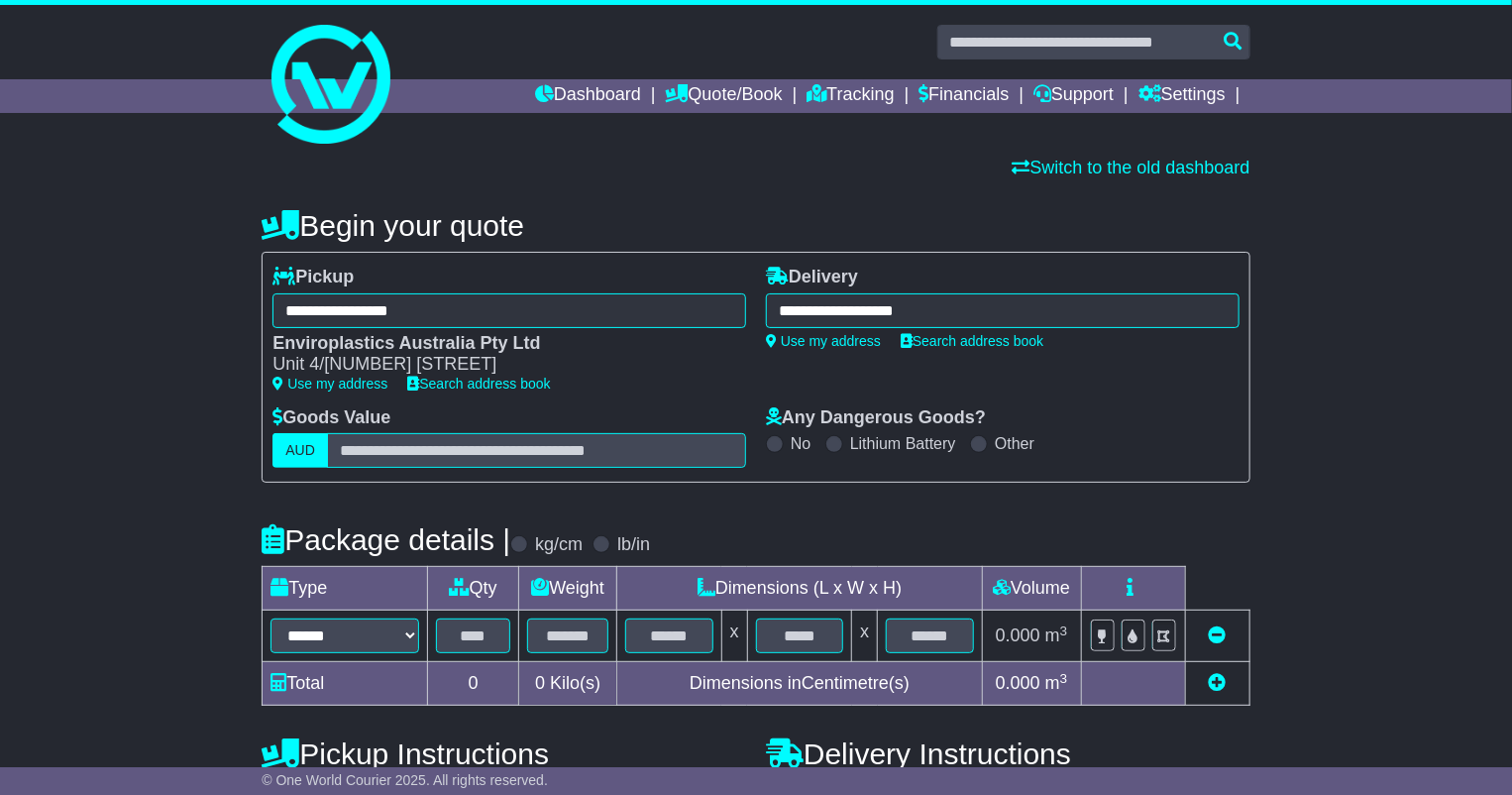 type on "**********" 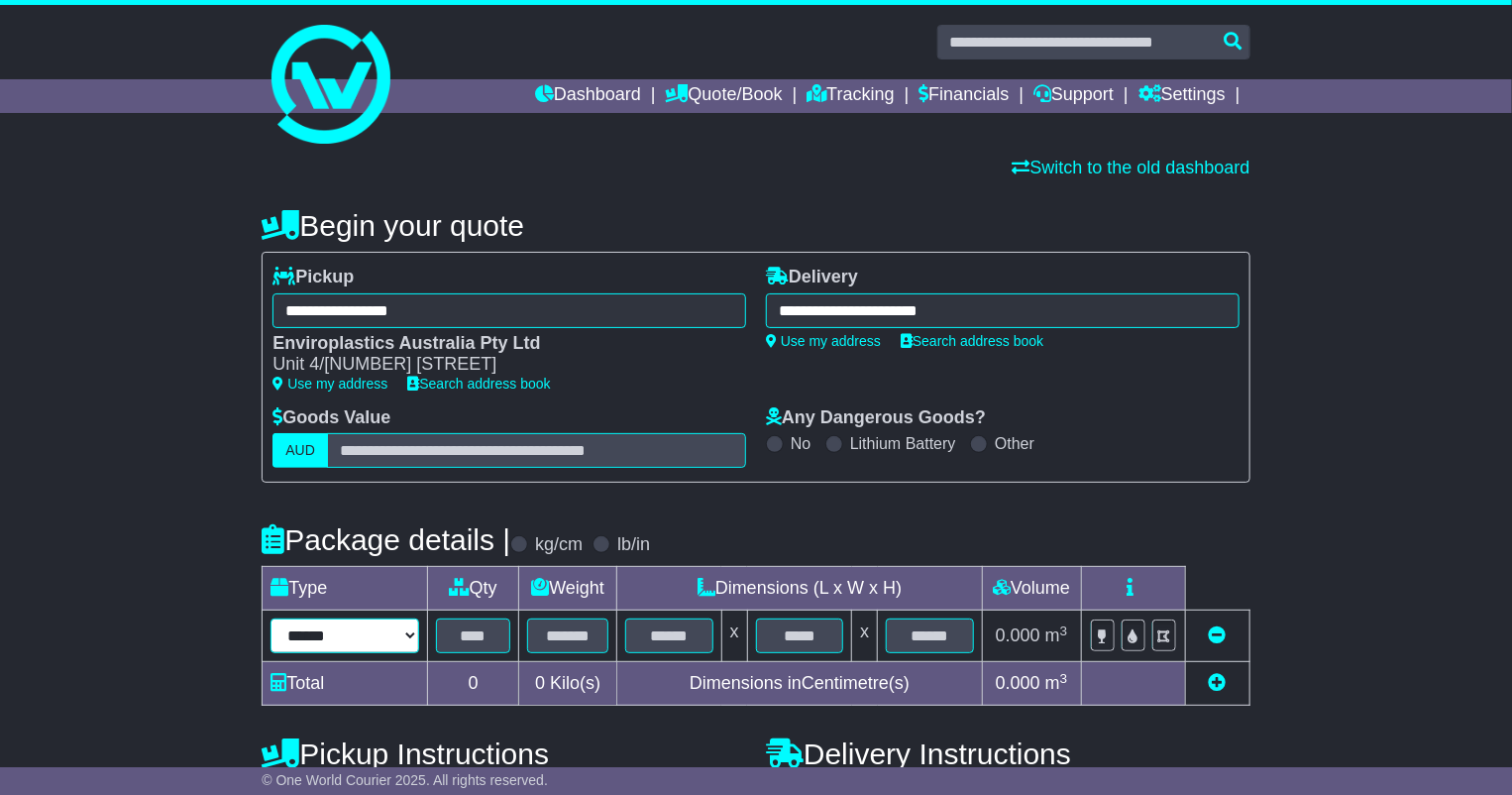 click on "****** ****** *** ******** ***** **** **** ****** *** *******" at bounding box center [345, 635] 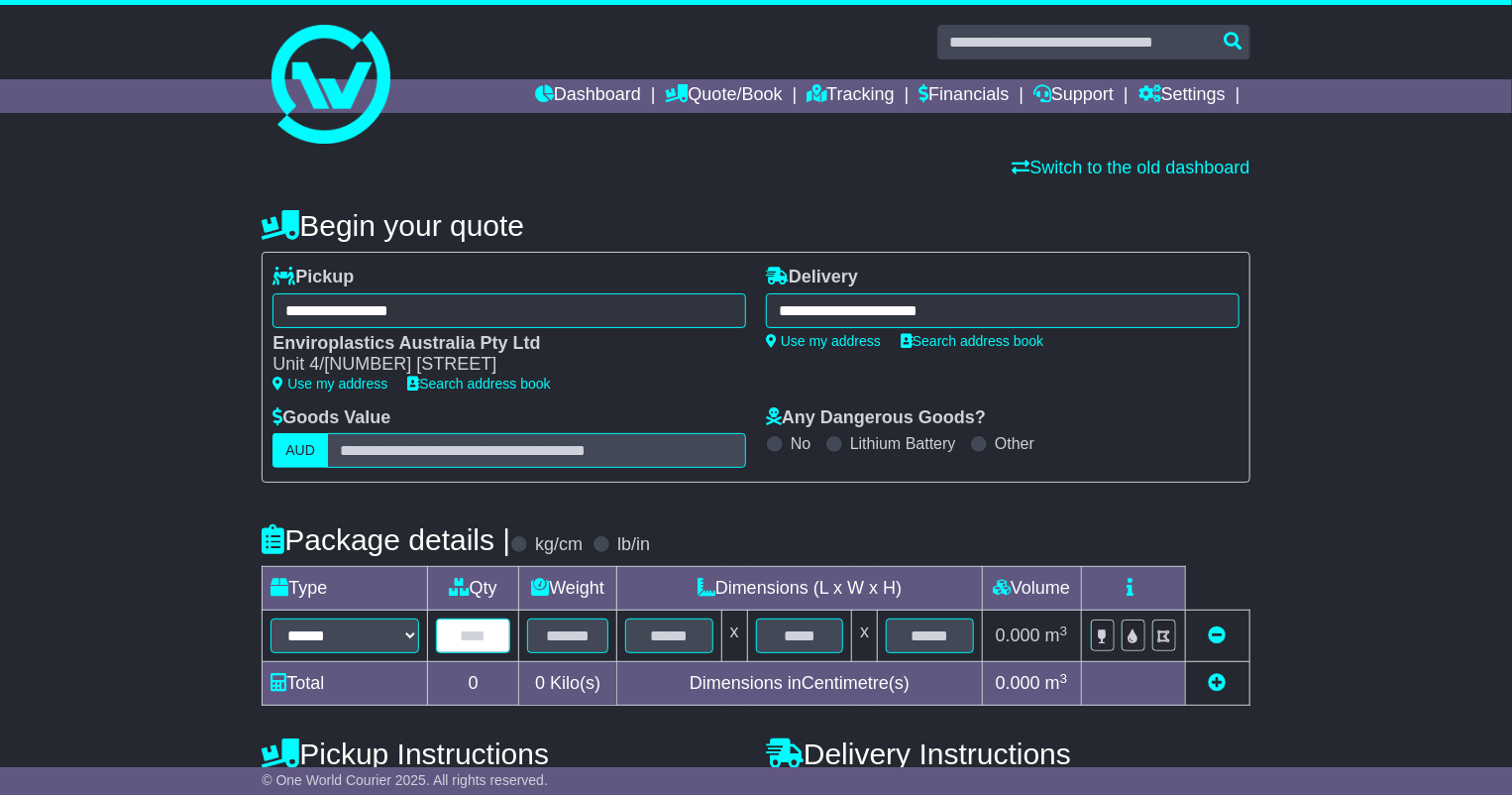 click at bounding box center (473, 635) 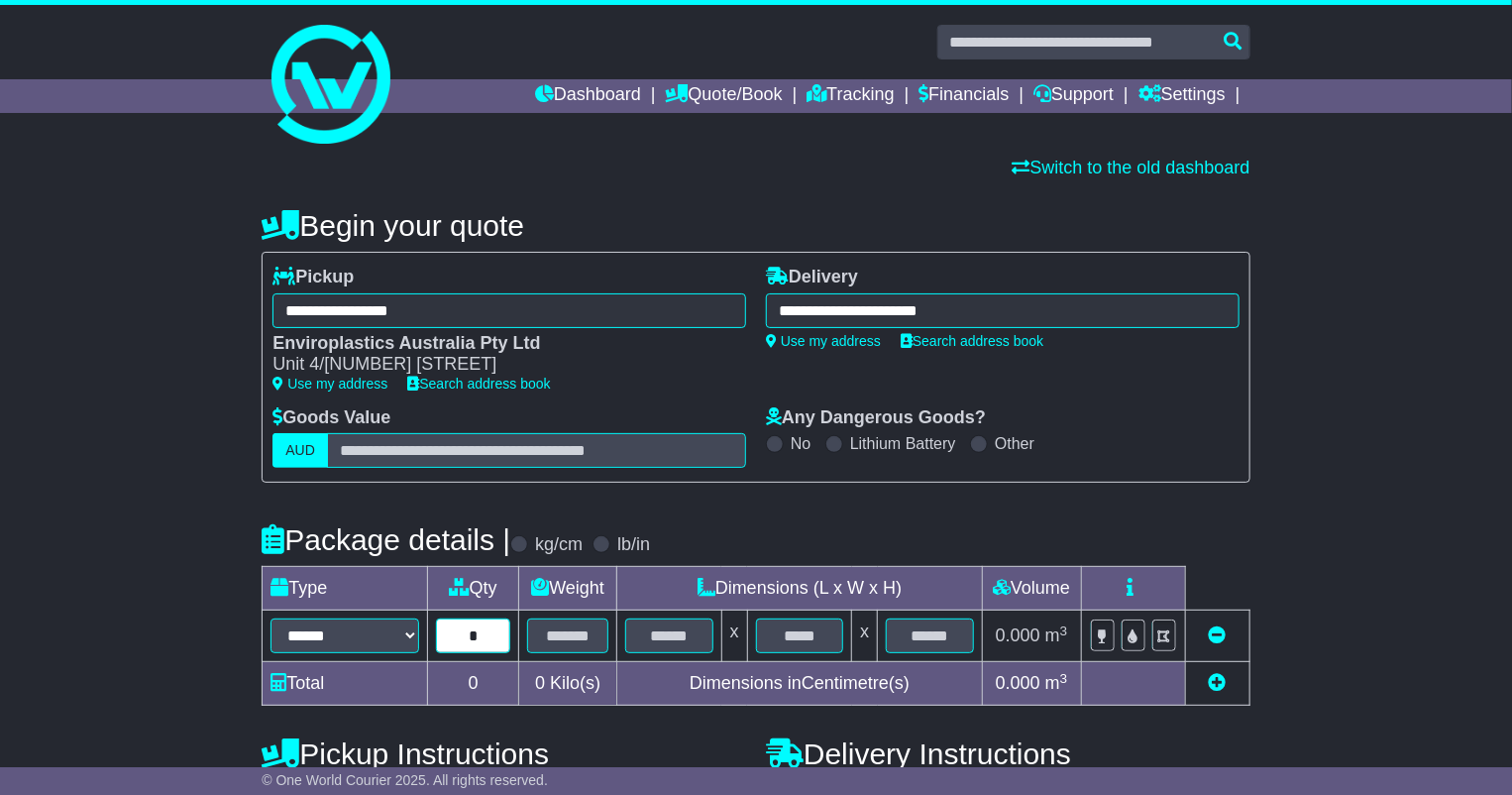 type on "*" 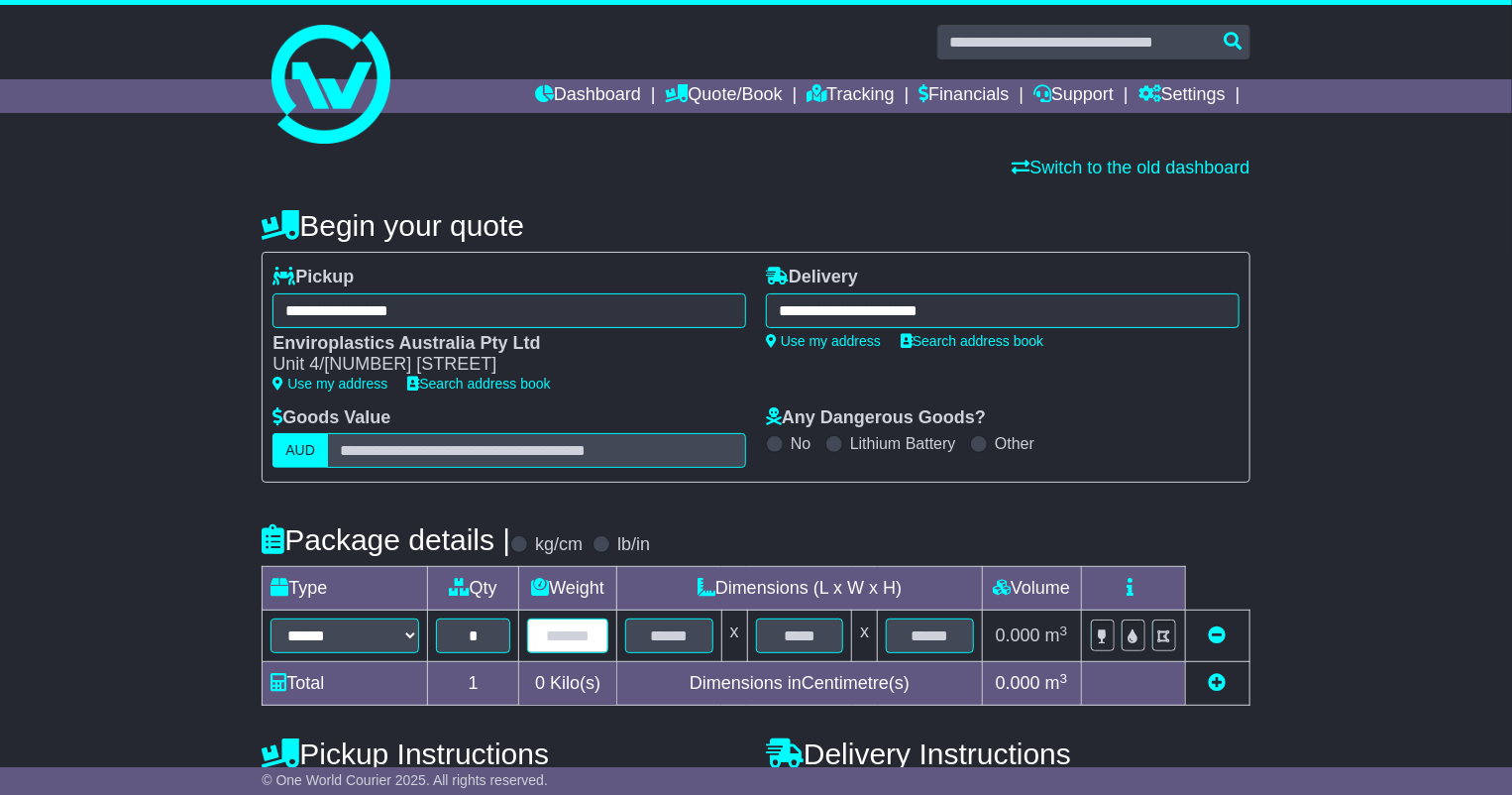 type on "*" 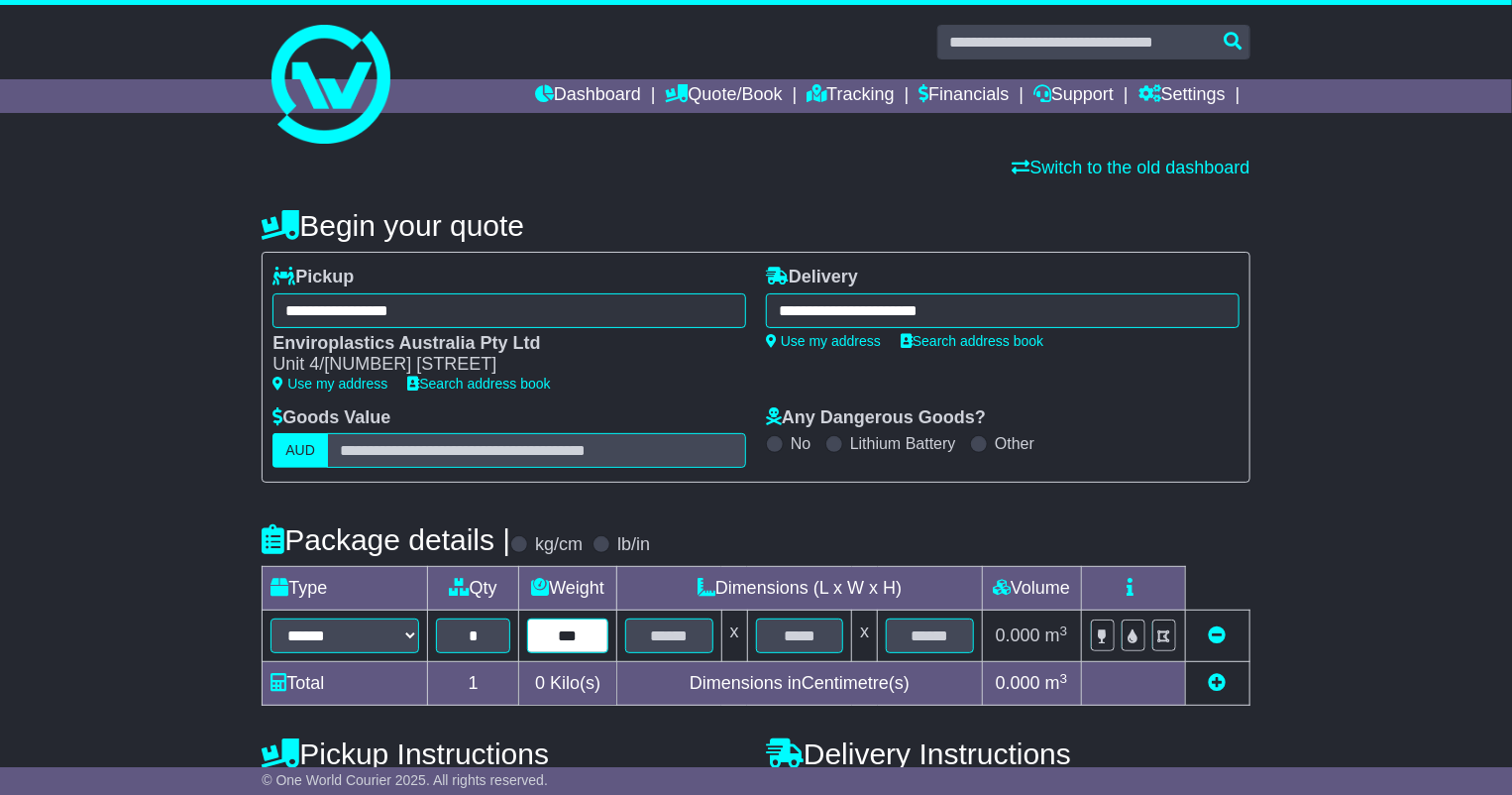 type on "***" 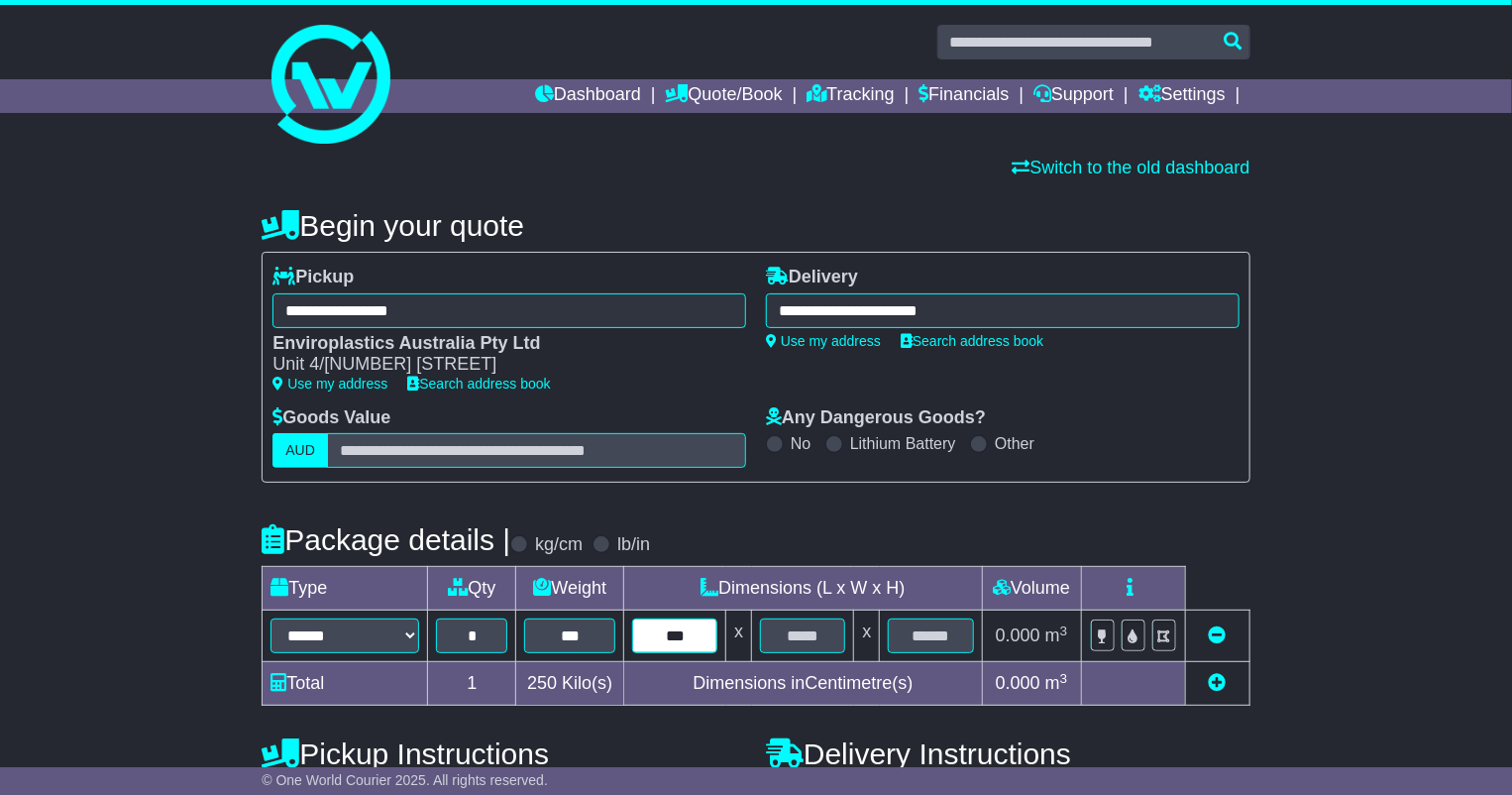 type on "***" 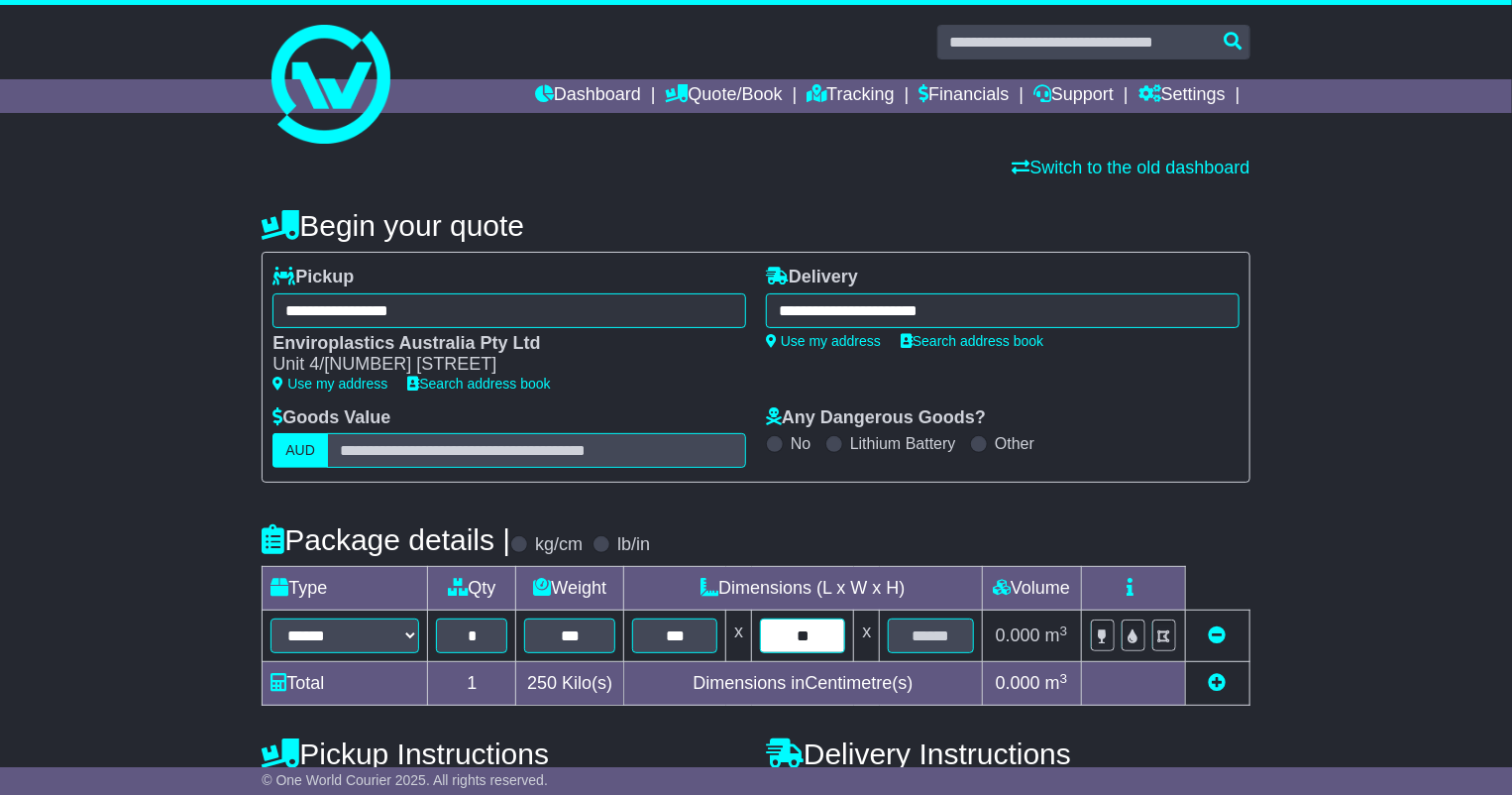 type on "**" 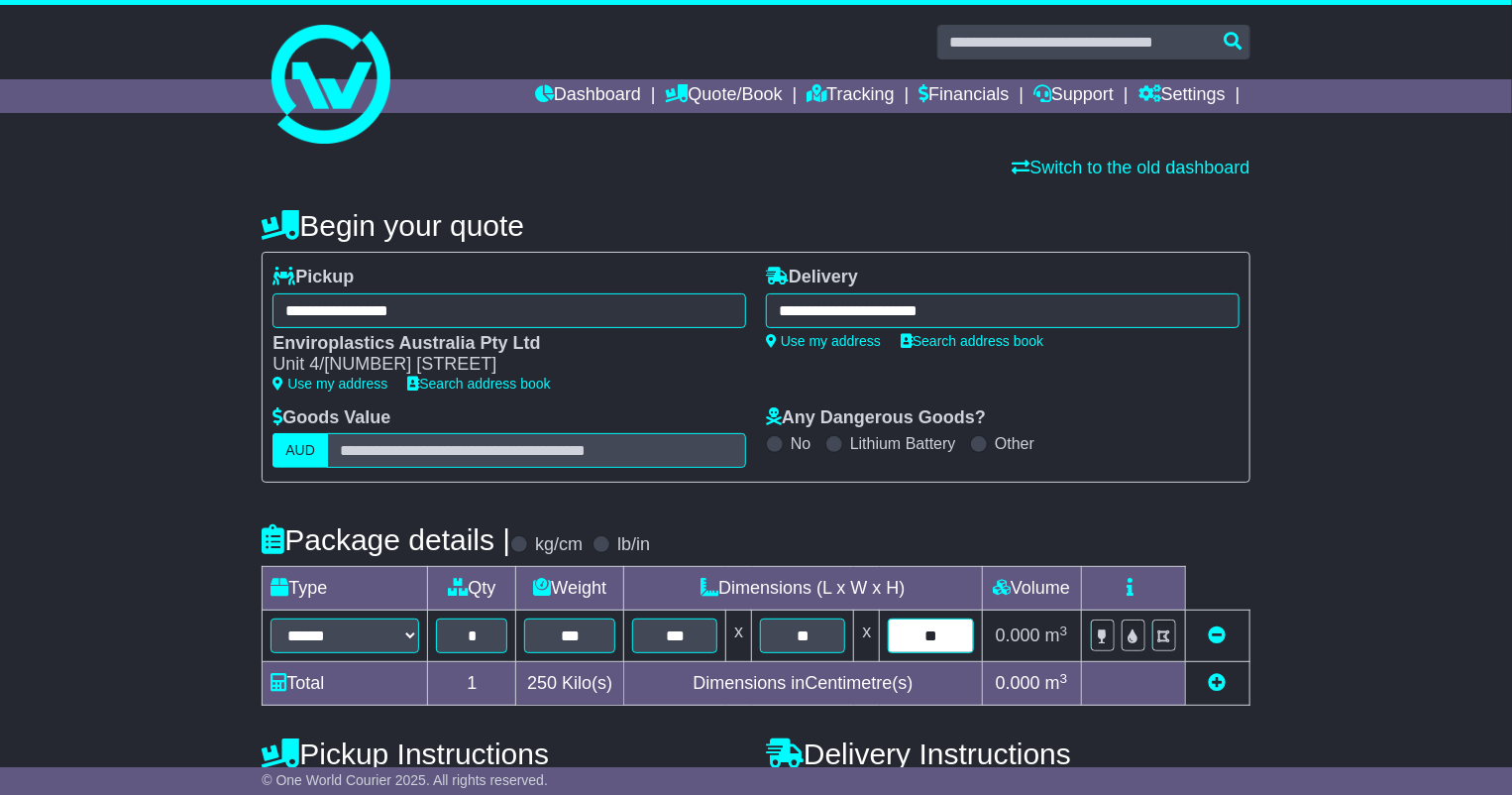 type on "**" 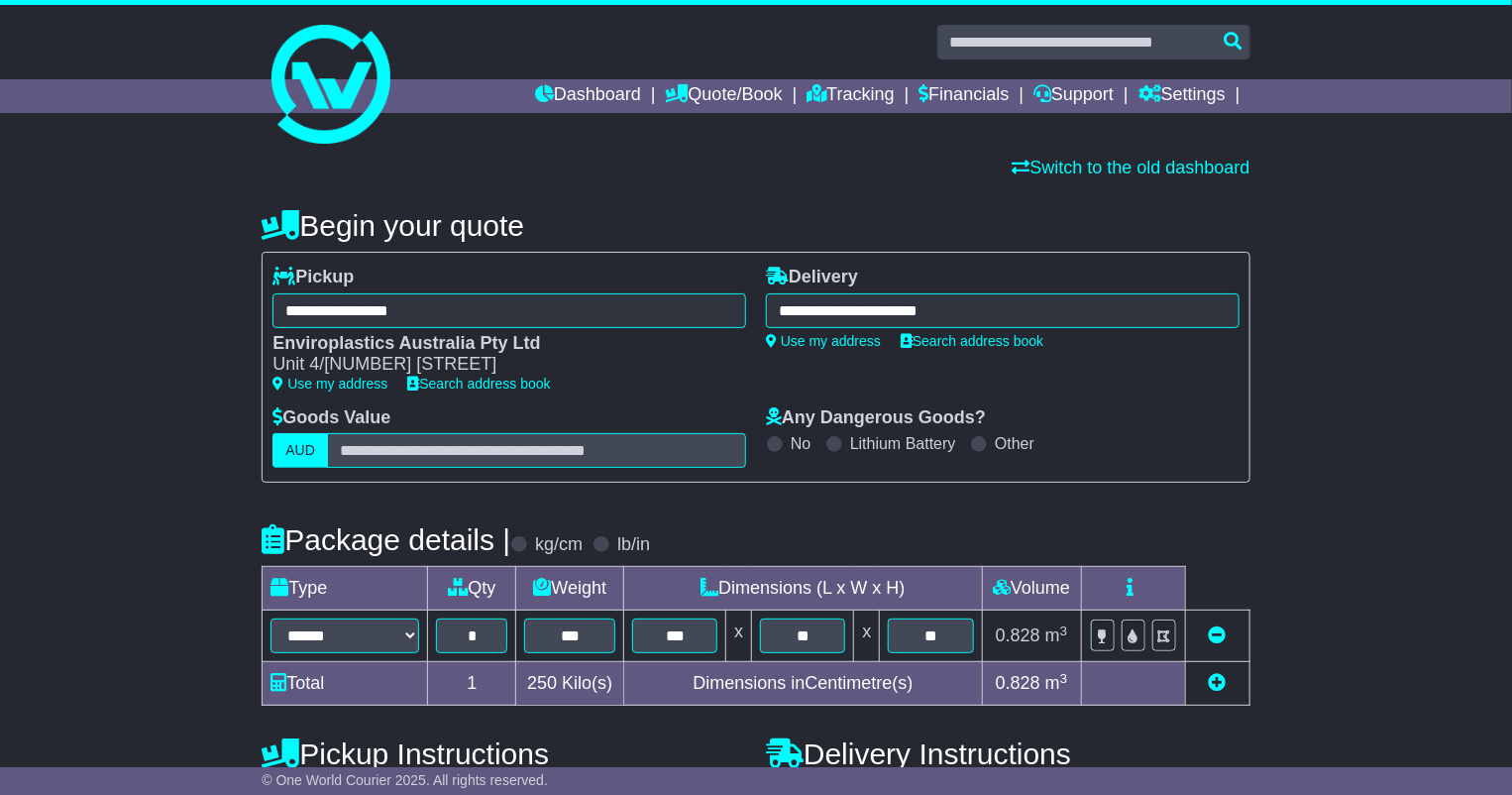 scroll, scrollTop: 467, scrollLeft: 0, axis: vertical 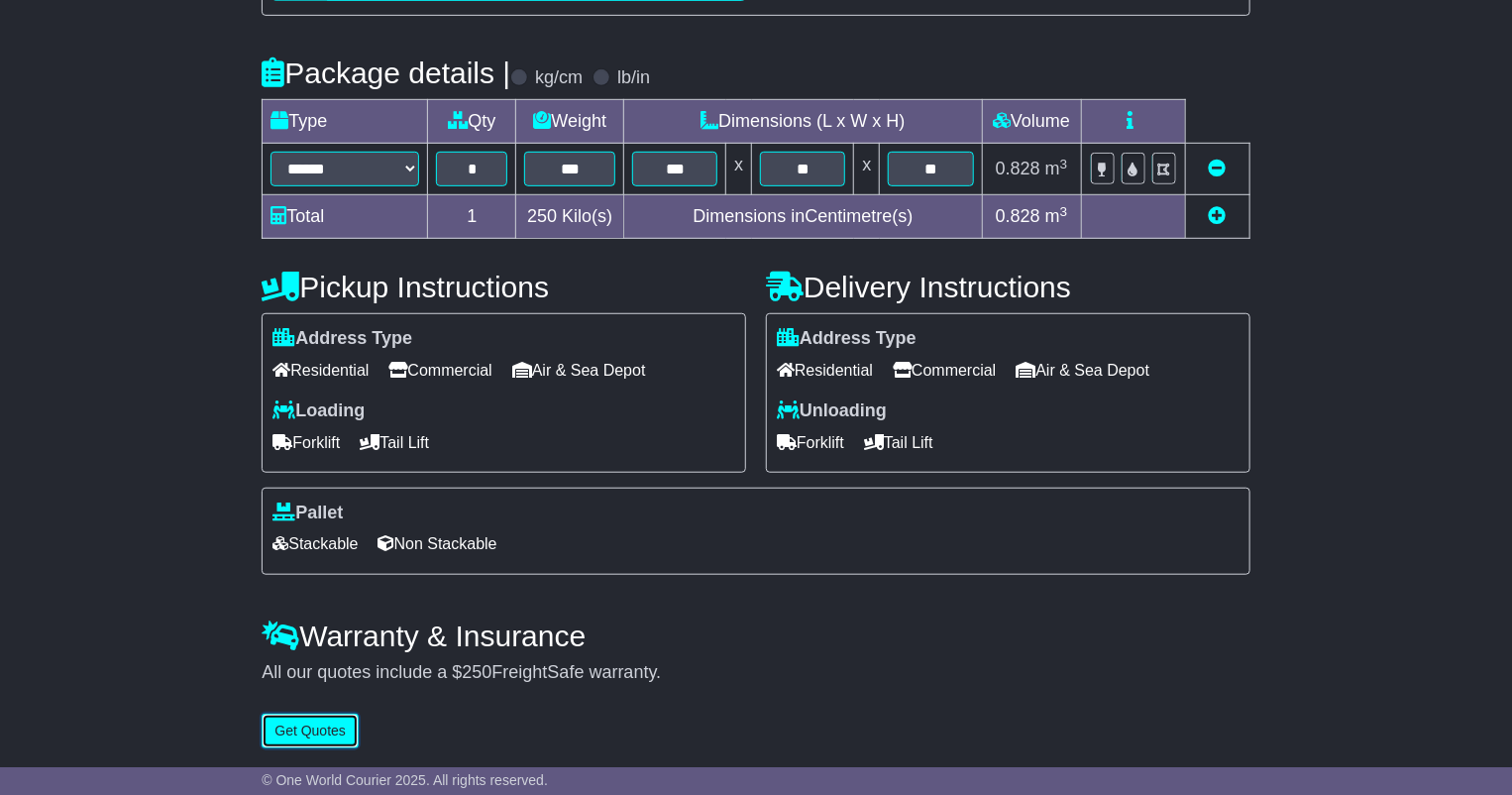 type 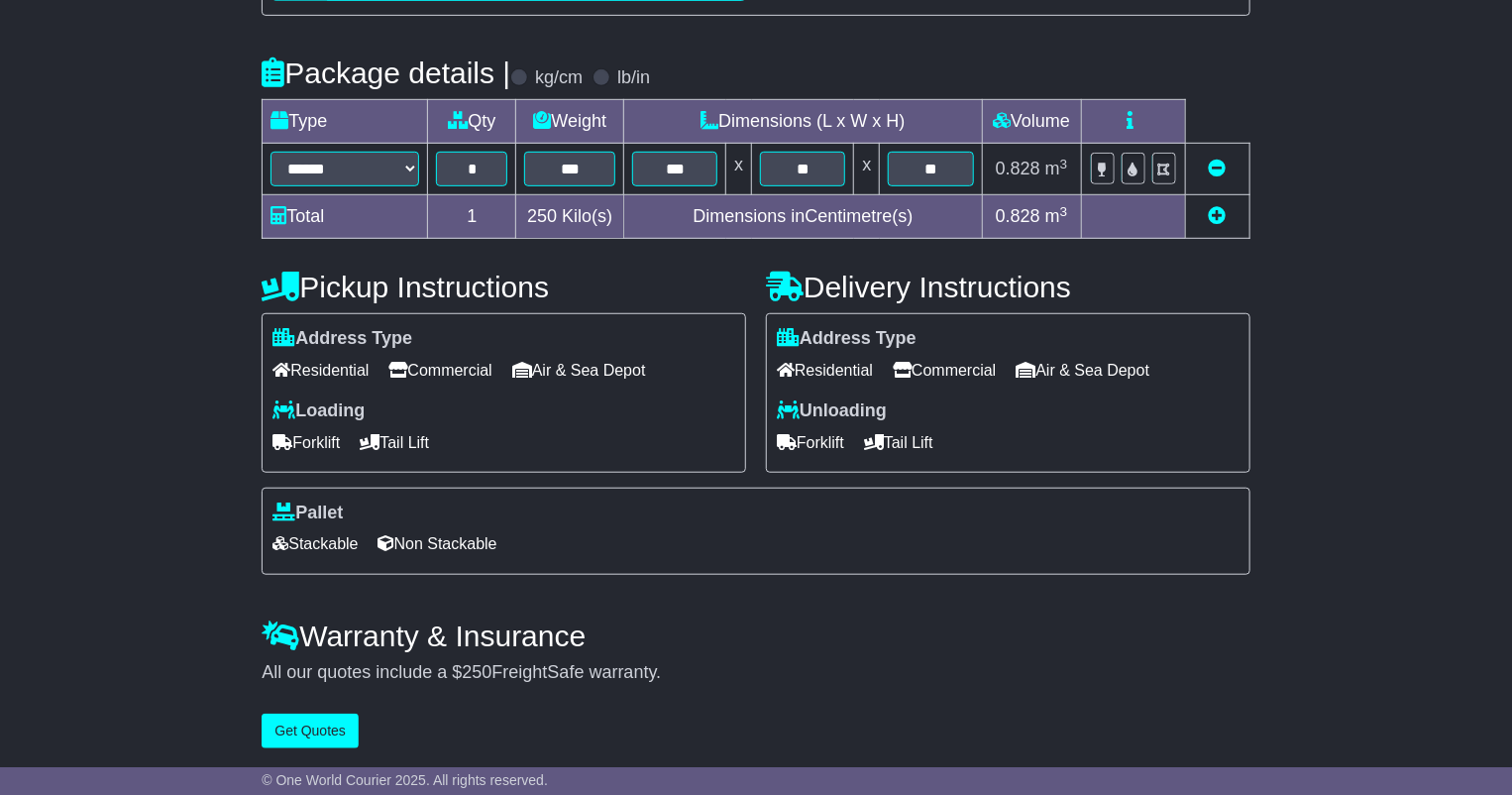 click on "Commercial" at bounding box center [944, 370] 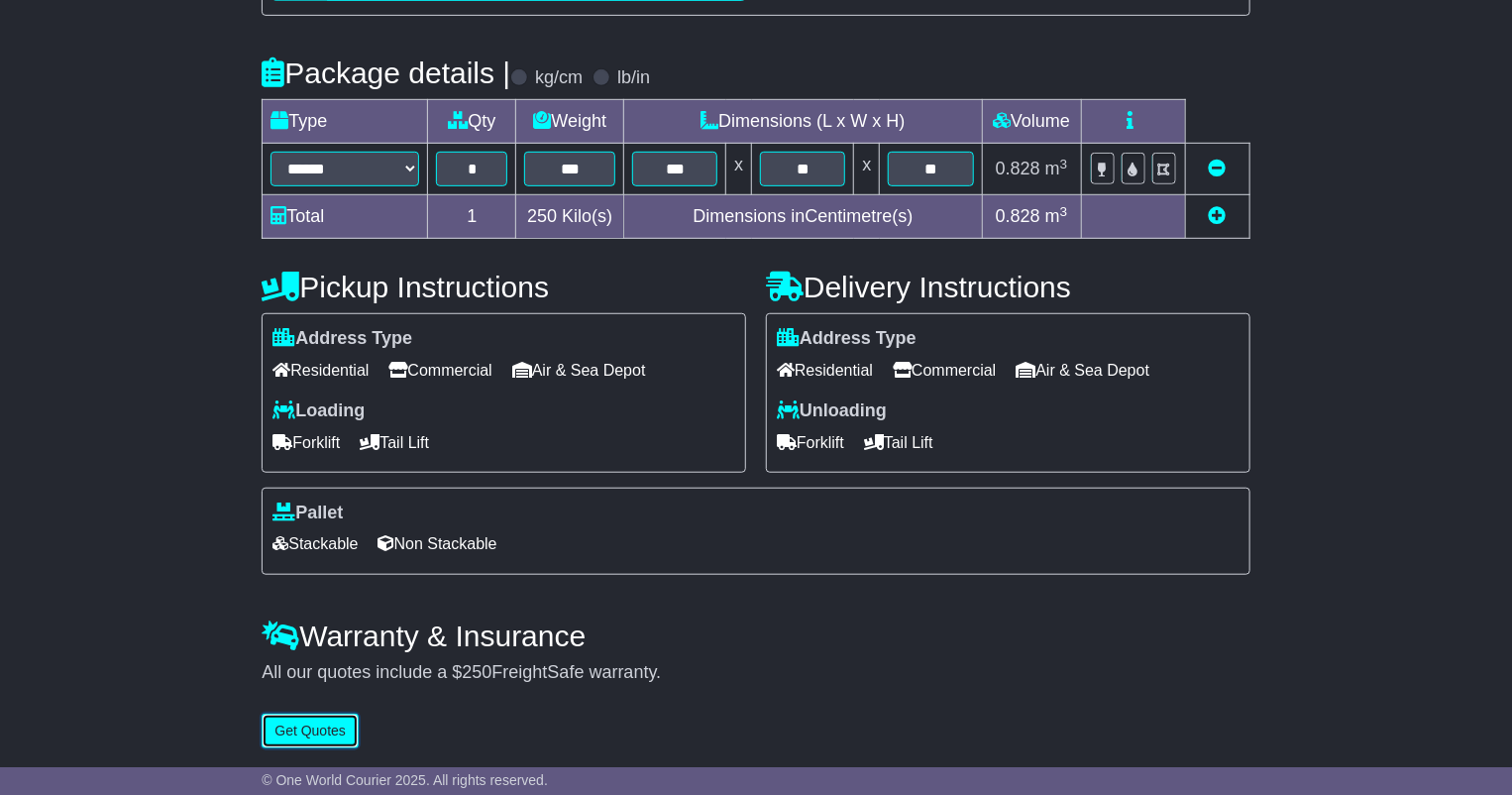click on "Get Quotes" at bounding box center [310, 731] 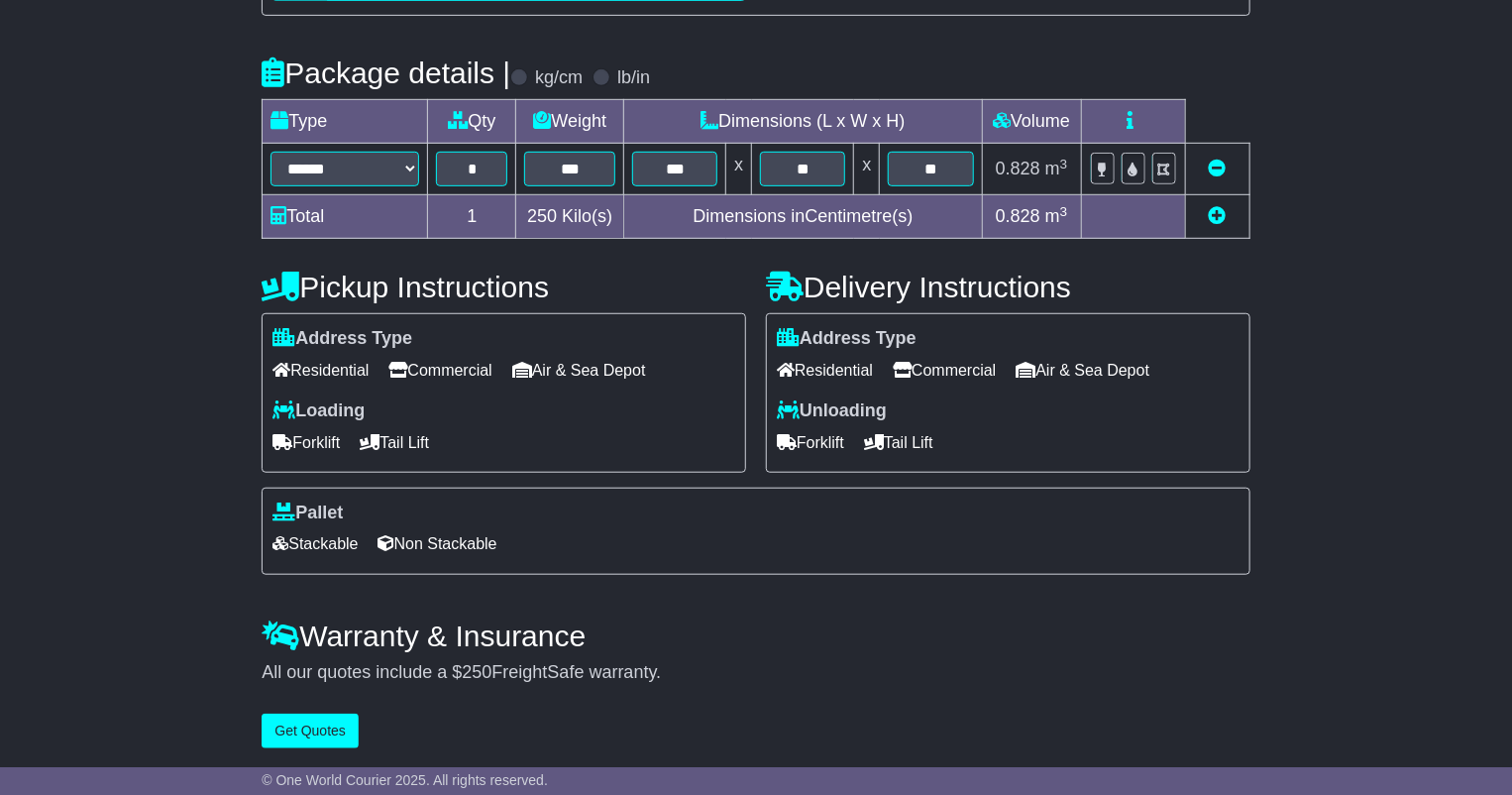 scroll, scrollTop: 0, scrollLeft: 0, axis: both 